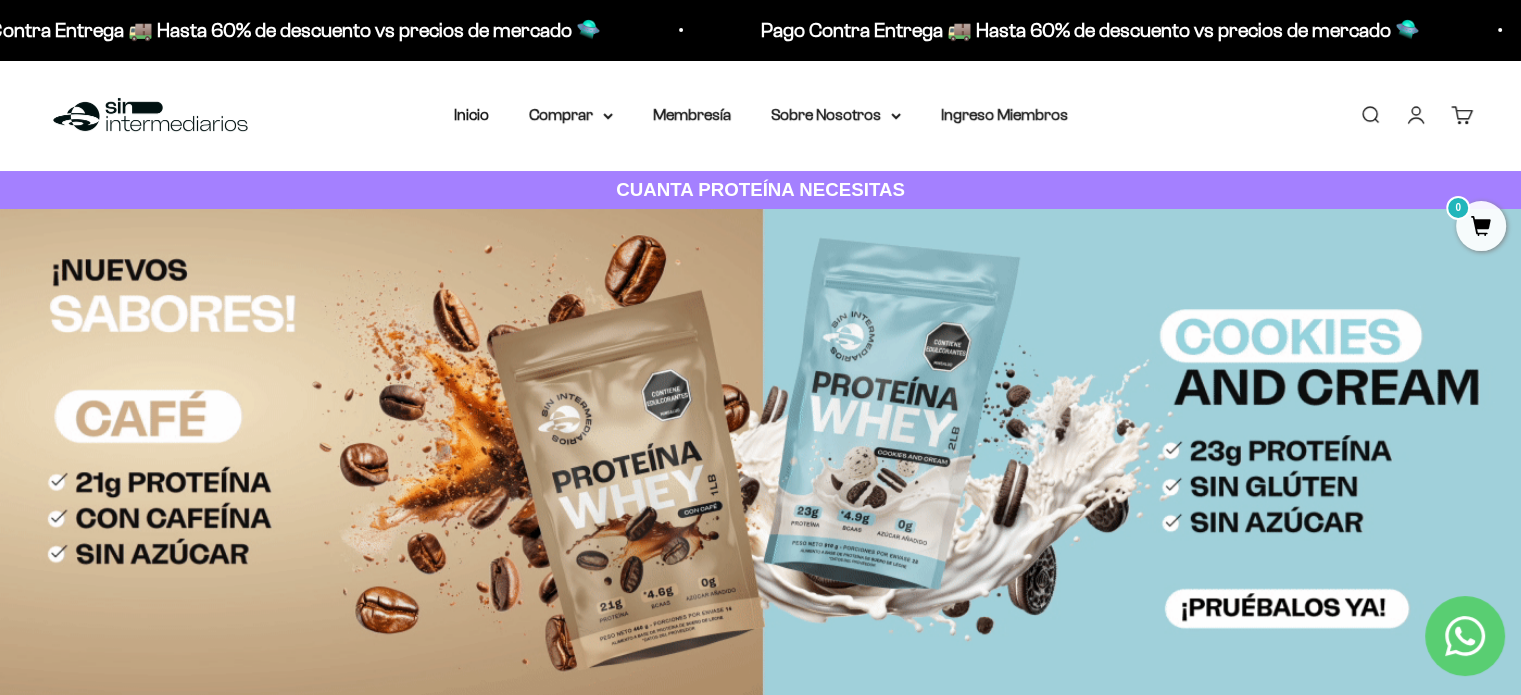 scroll, scrollTop: 0, scrollLeft: 0, axis: both 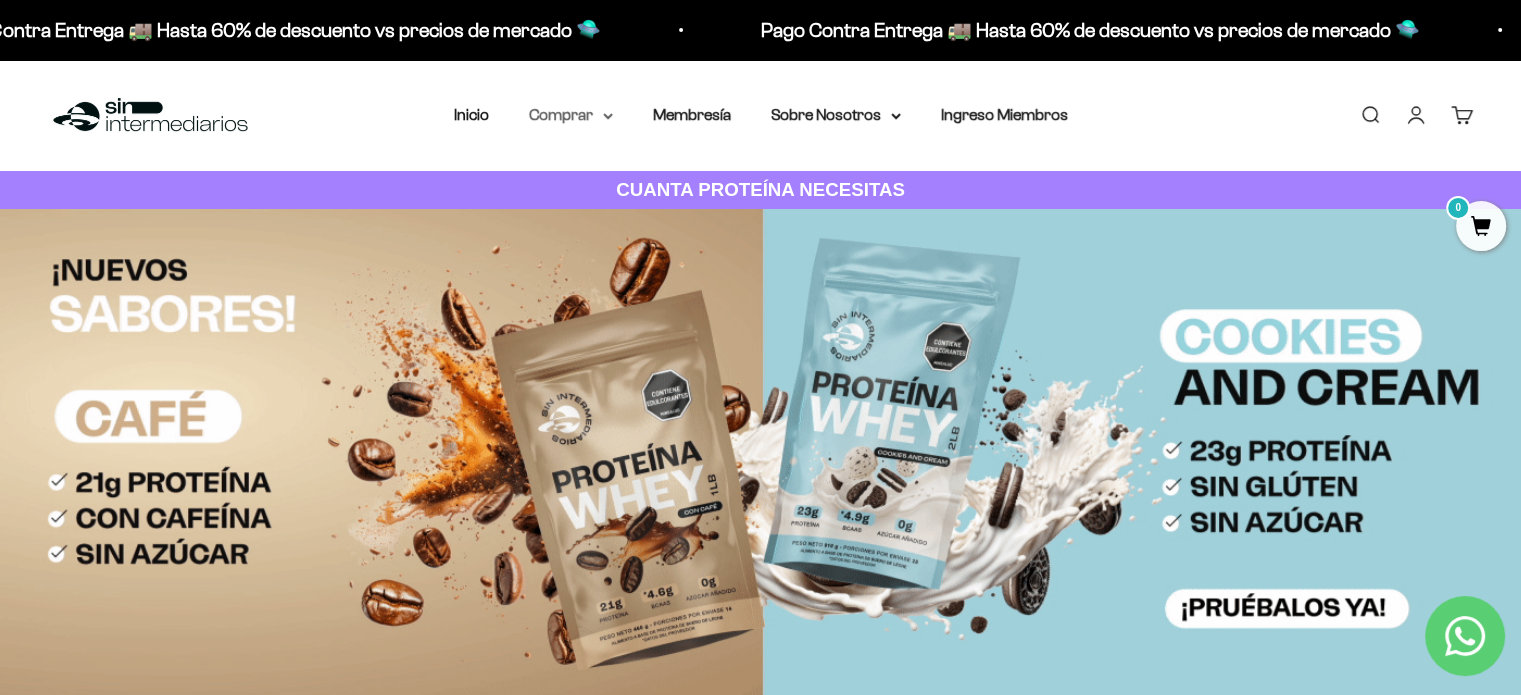 click on "Comprar" at bounding box center (571, 115) 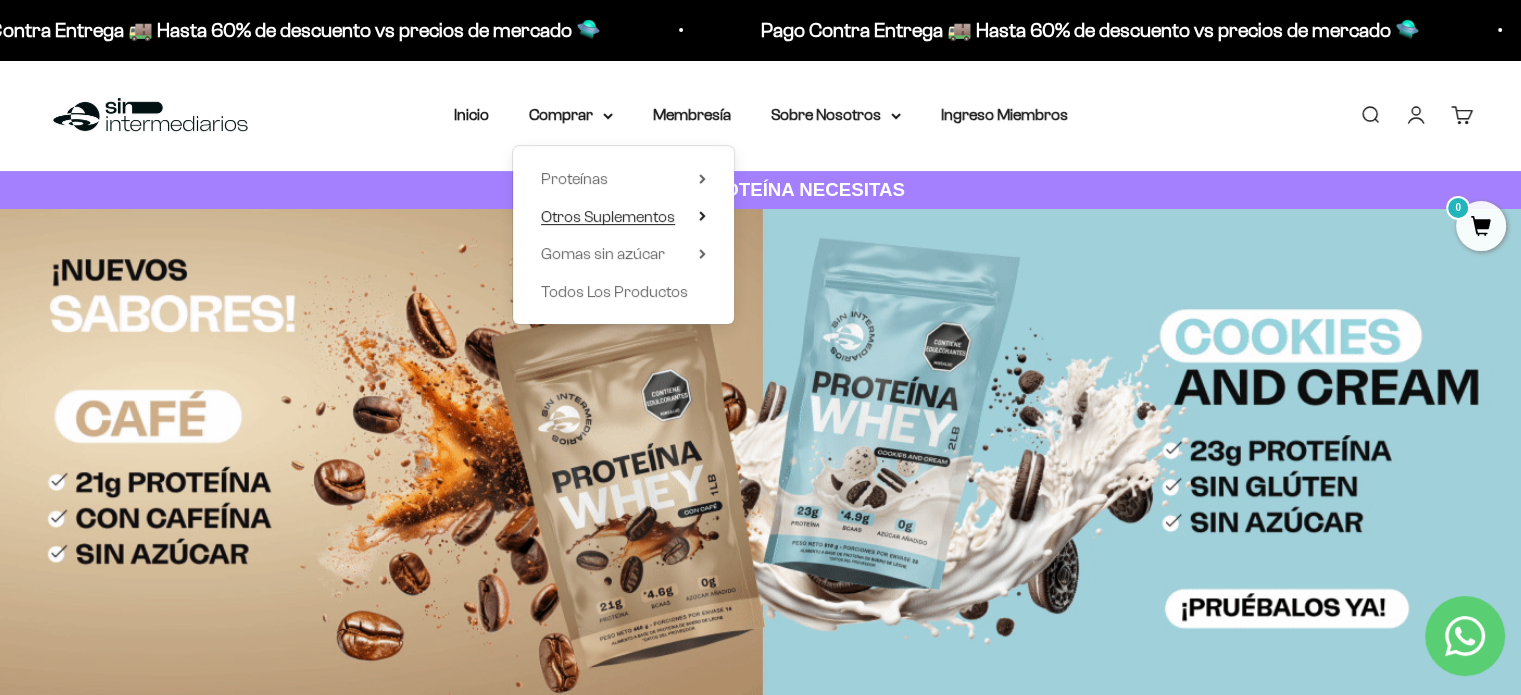click on "Otros Suplementos" at bounding box center (623, 217) 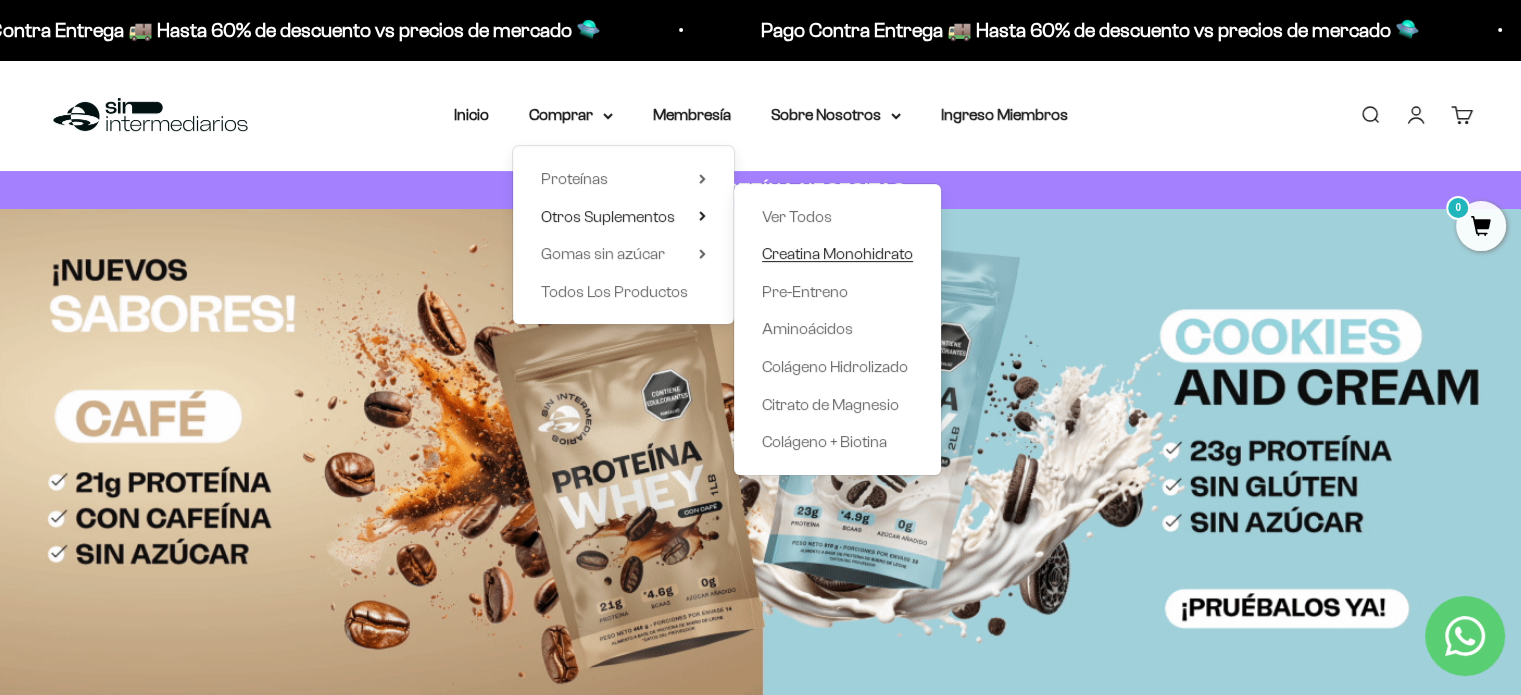 click on "Creatina Monohidrato" at bounding box center (837, 253) 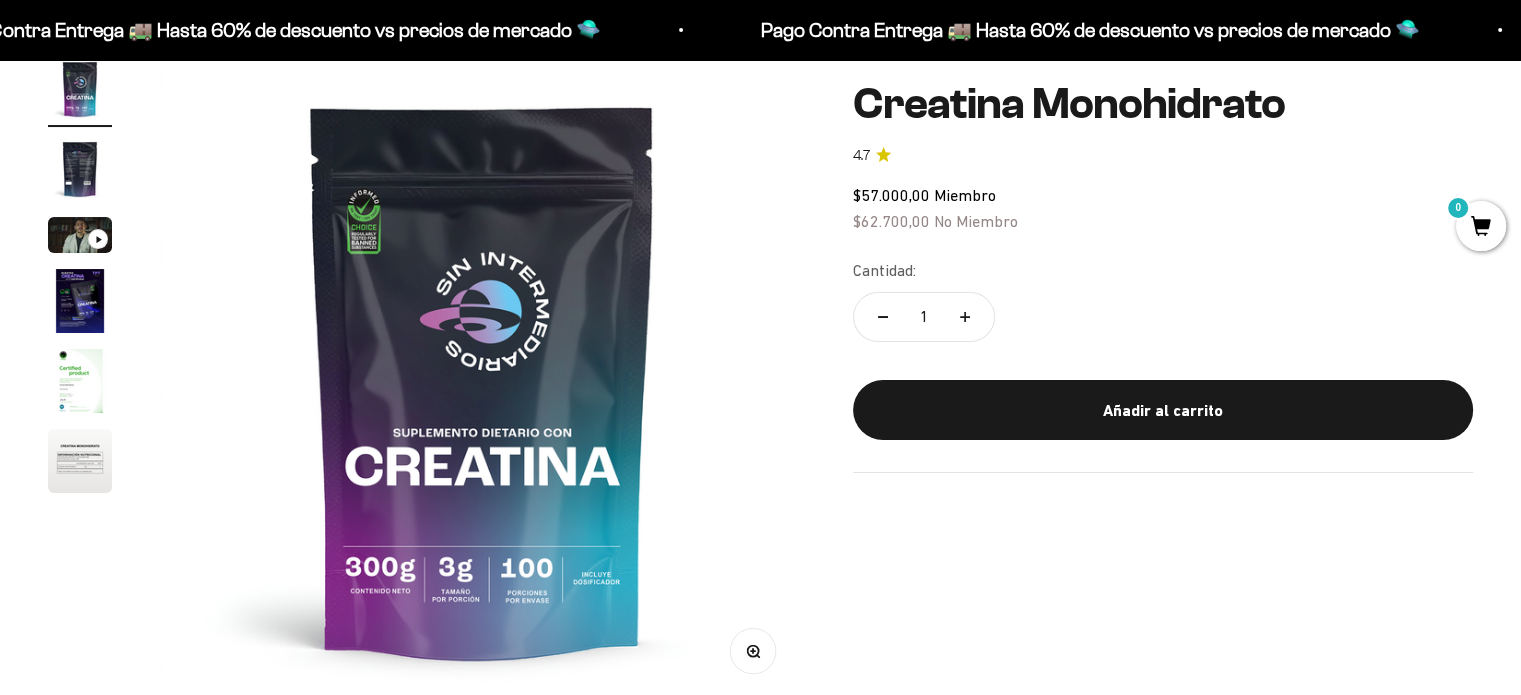 scroll, scrollTop: 0, scrollLeft: 0, axis: both 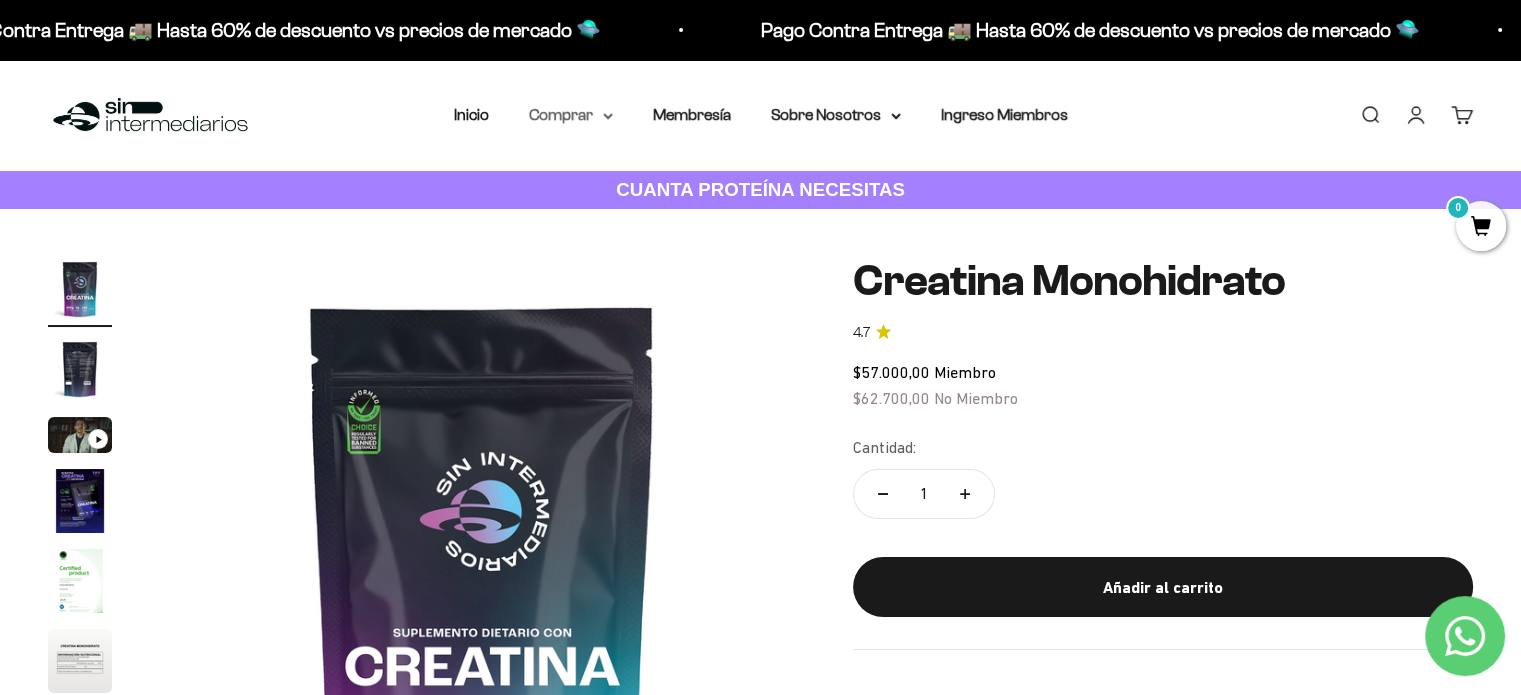 click on "Comprar" at bounding box center (571, 115) 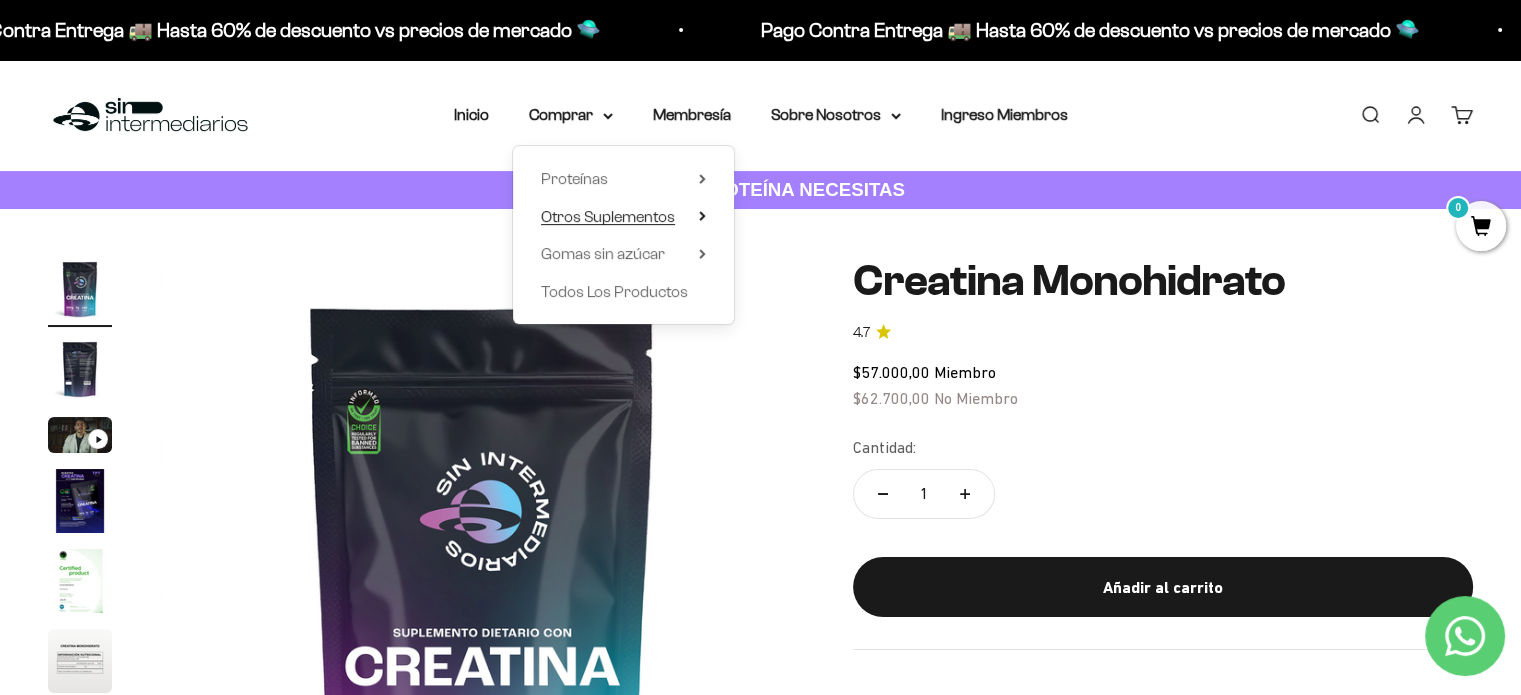 click 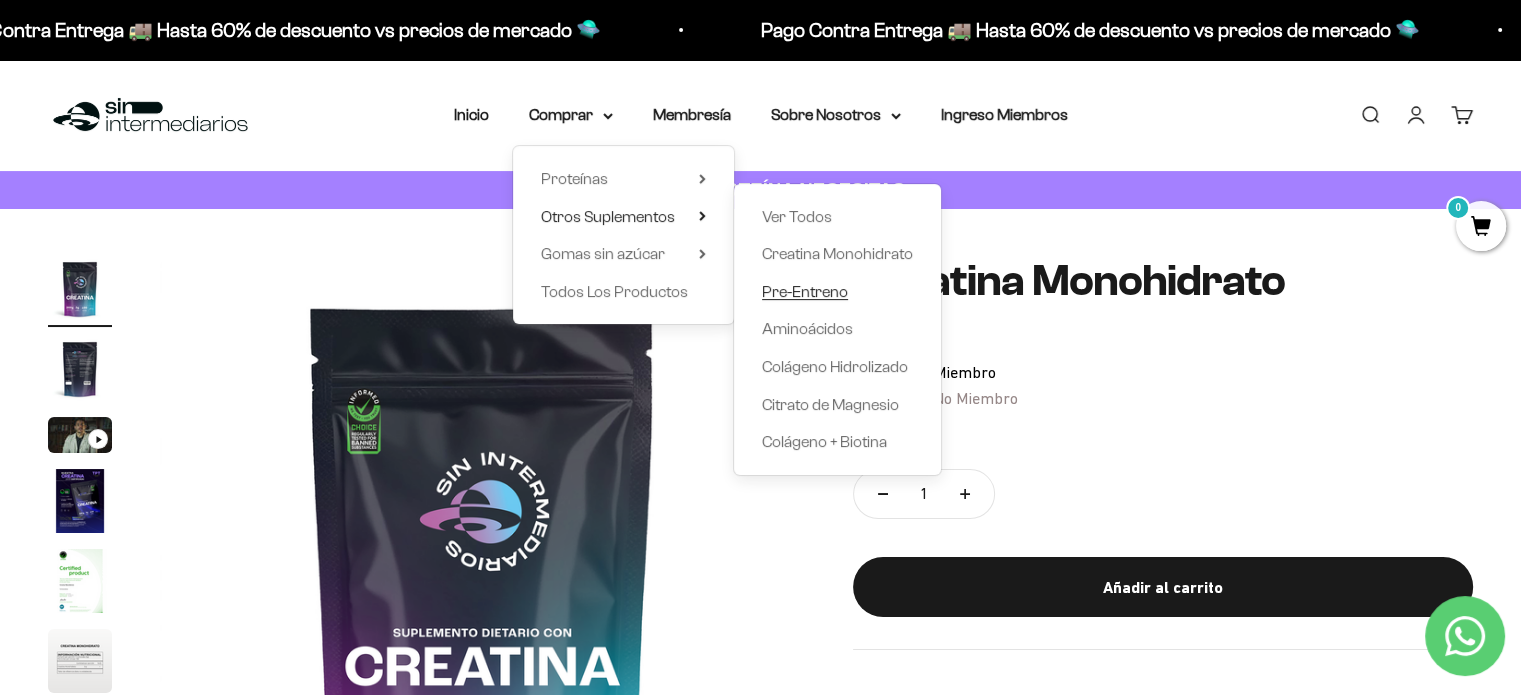 click on "Pre-Entreno" at bounding box center (805, 291) 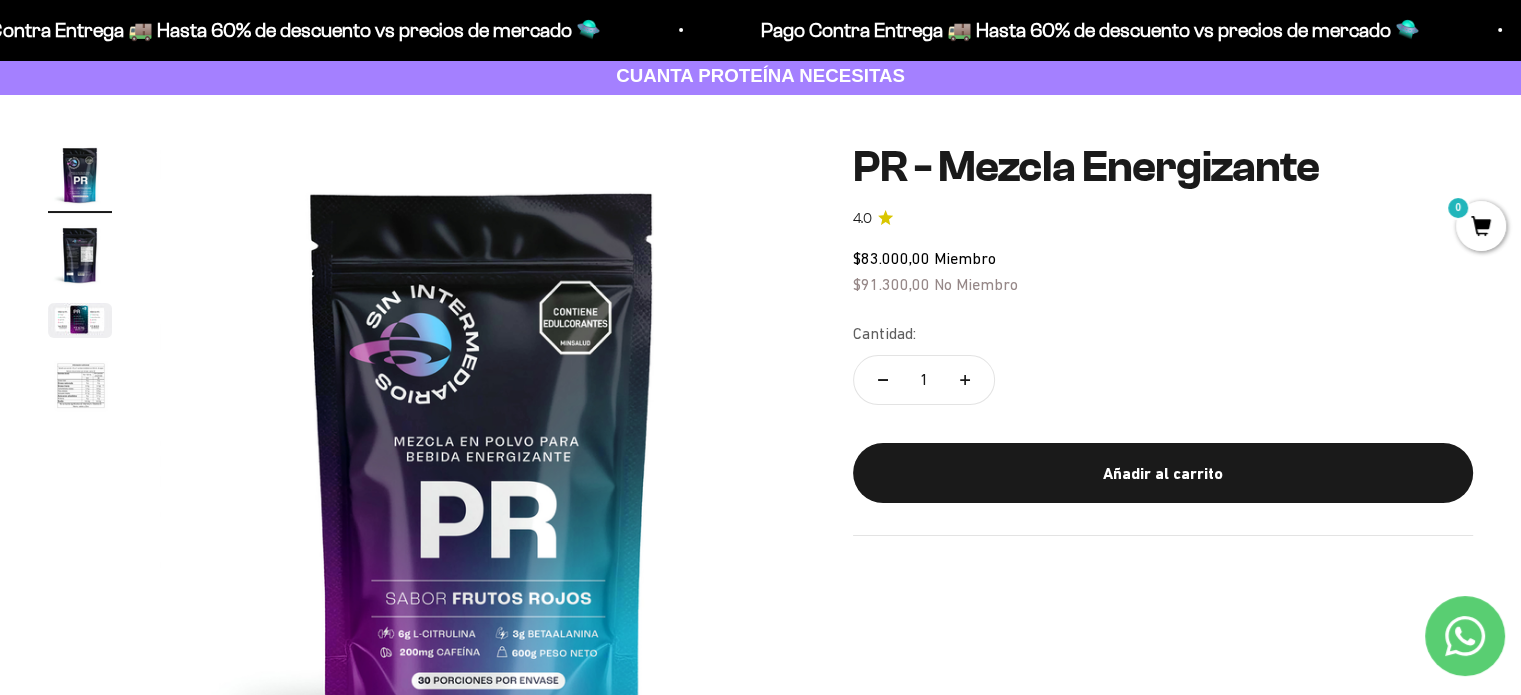 scroll, scrollTop: 200, scrollLeft: 0, axis: vertical 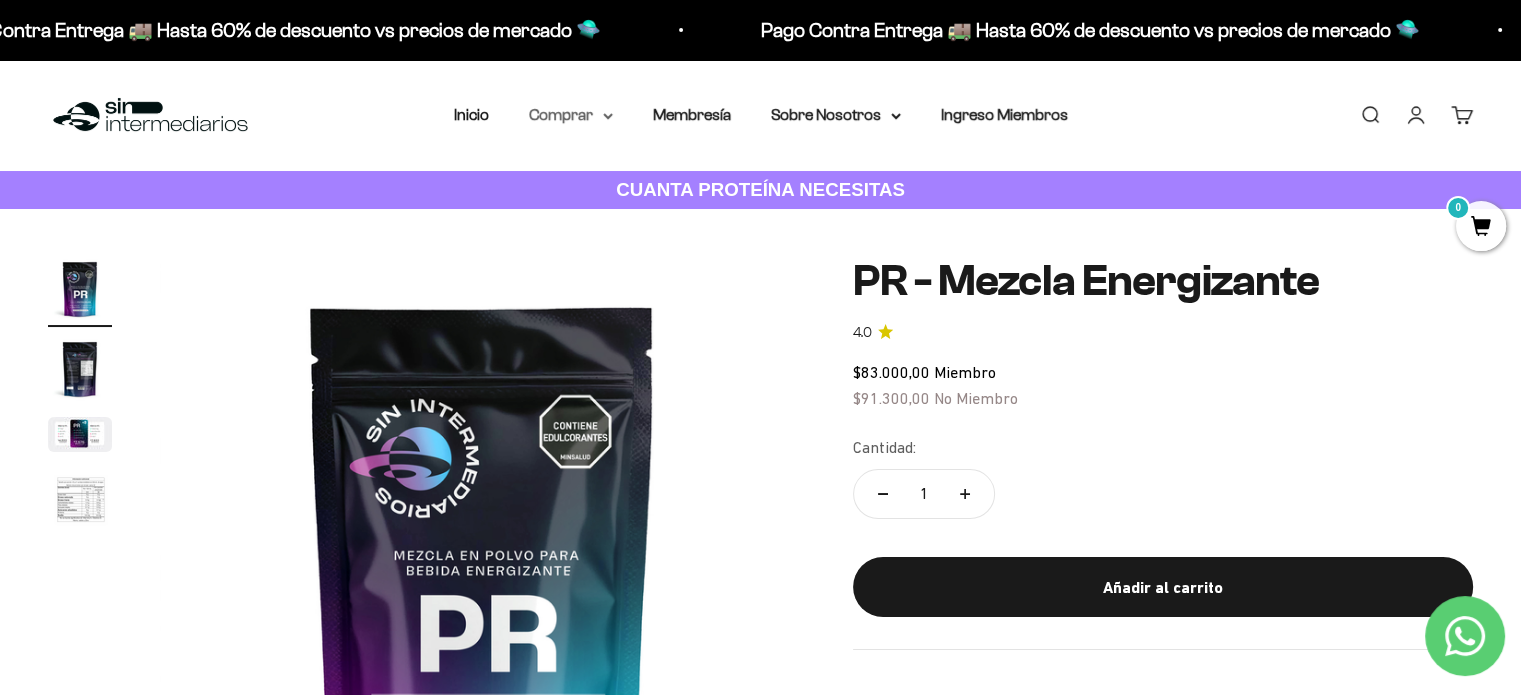 click 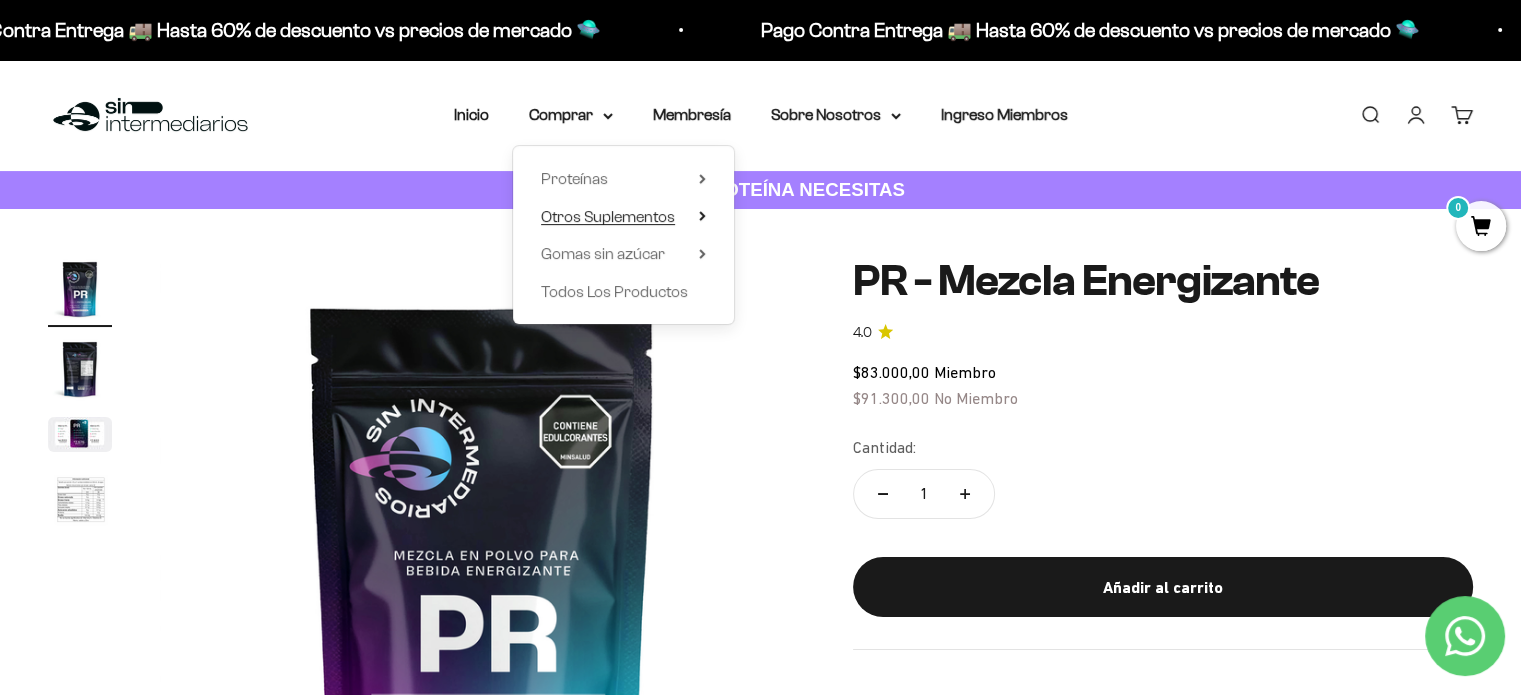 click 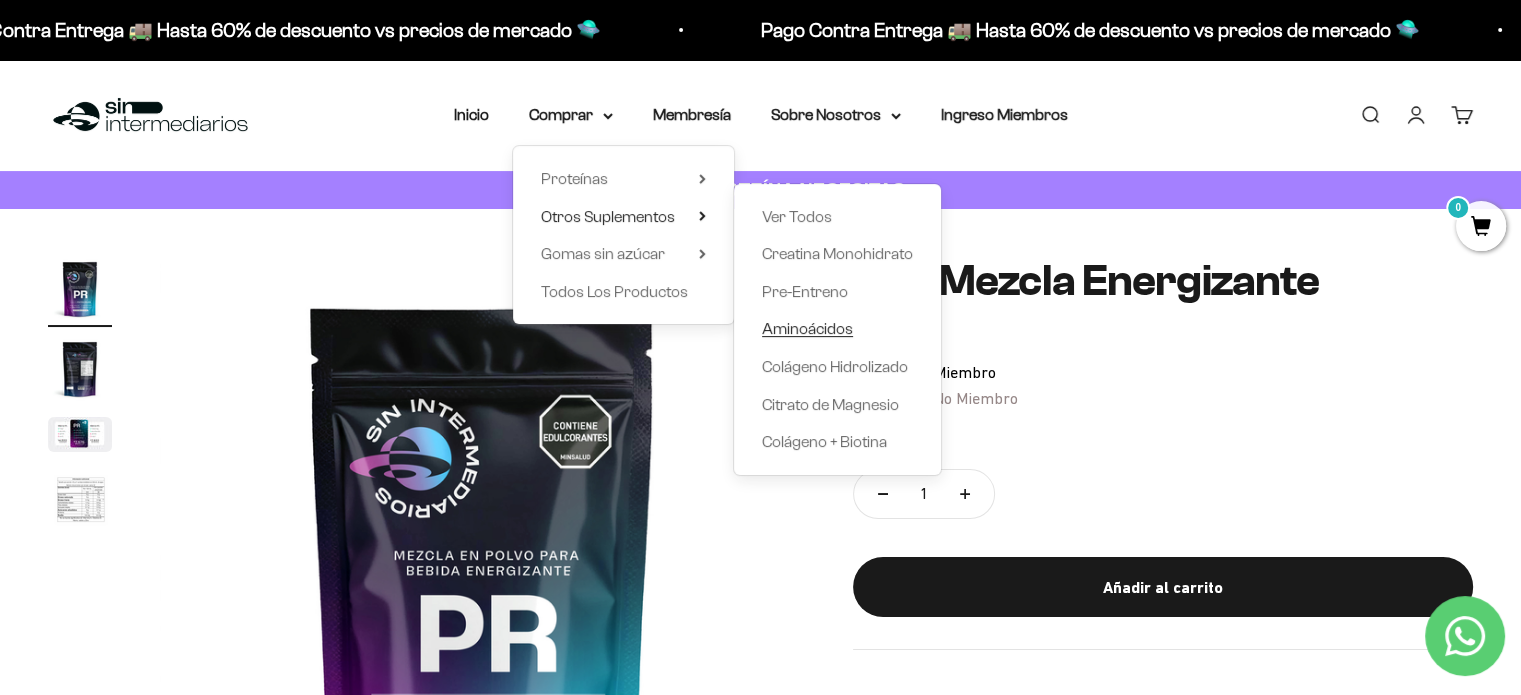 click on "Aminoácidos" at bounding box center [807, 328] 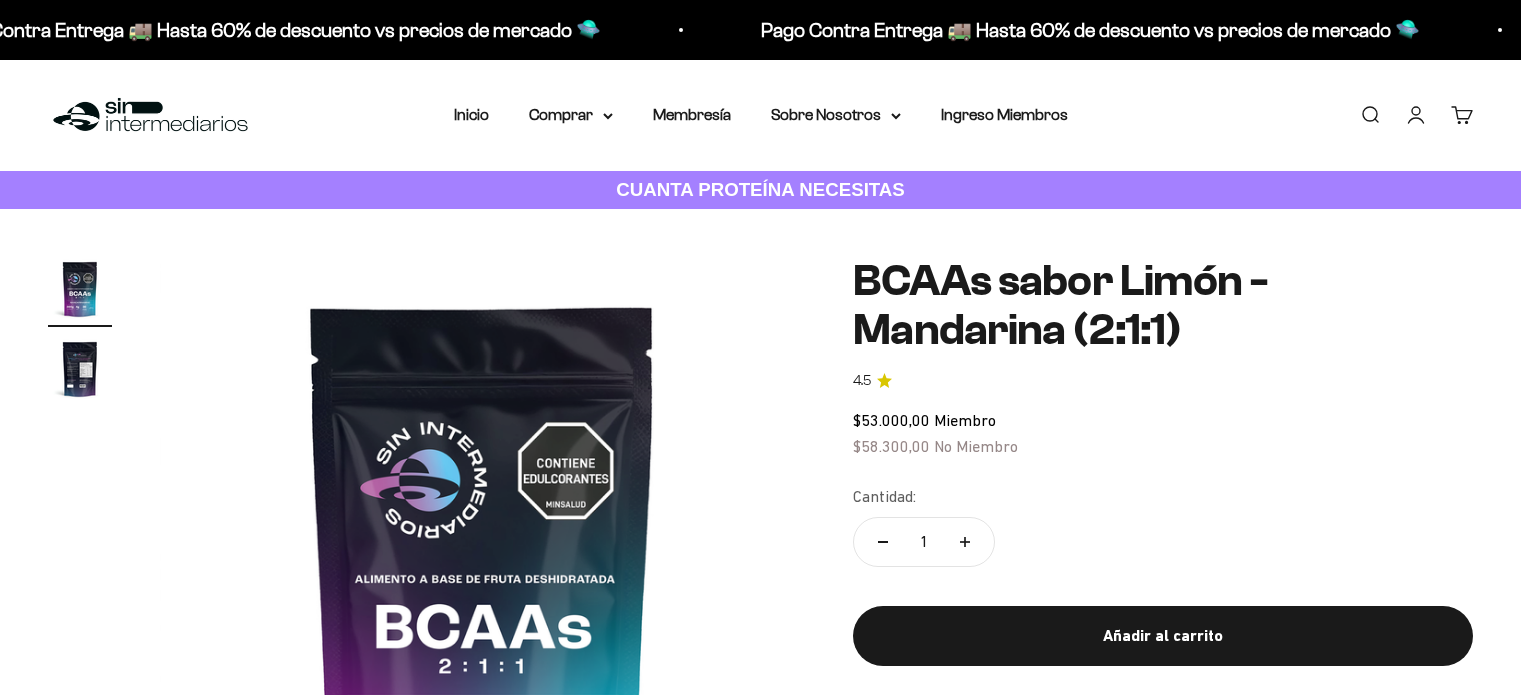 scroll, scrollTop: 0, scrollLeft: 0, axis: both 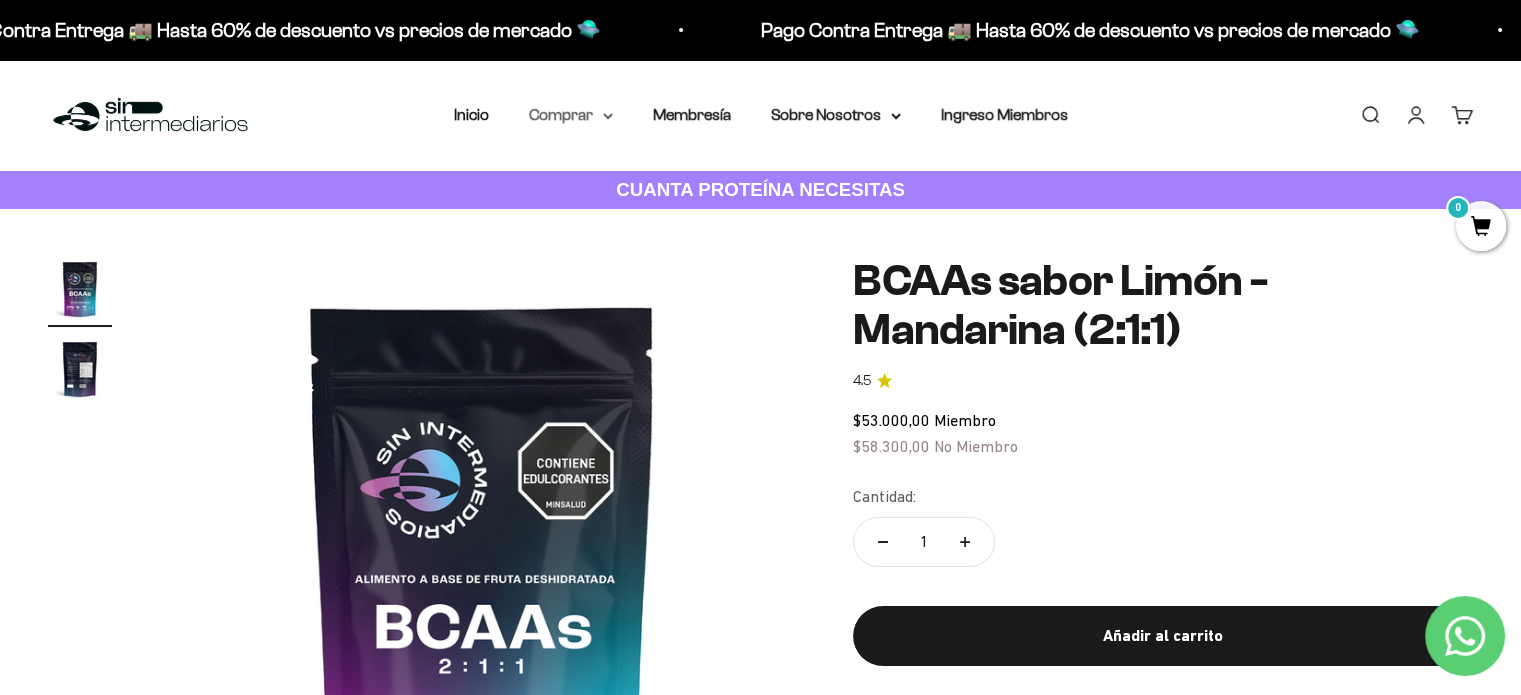 click on "Comprar" at bounding box center [571, 115] 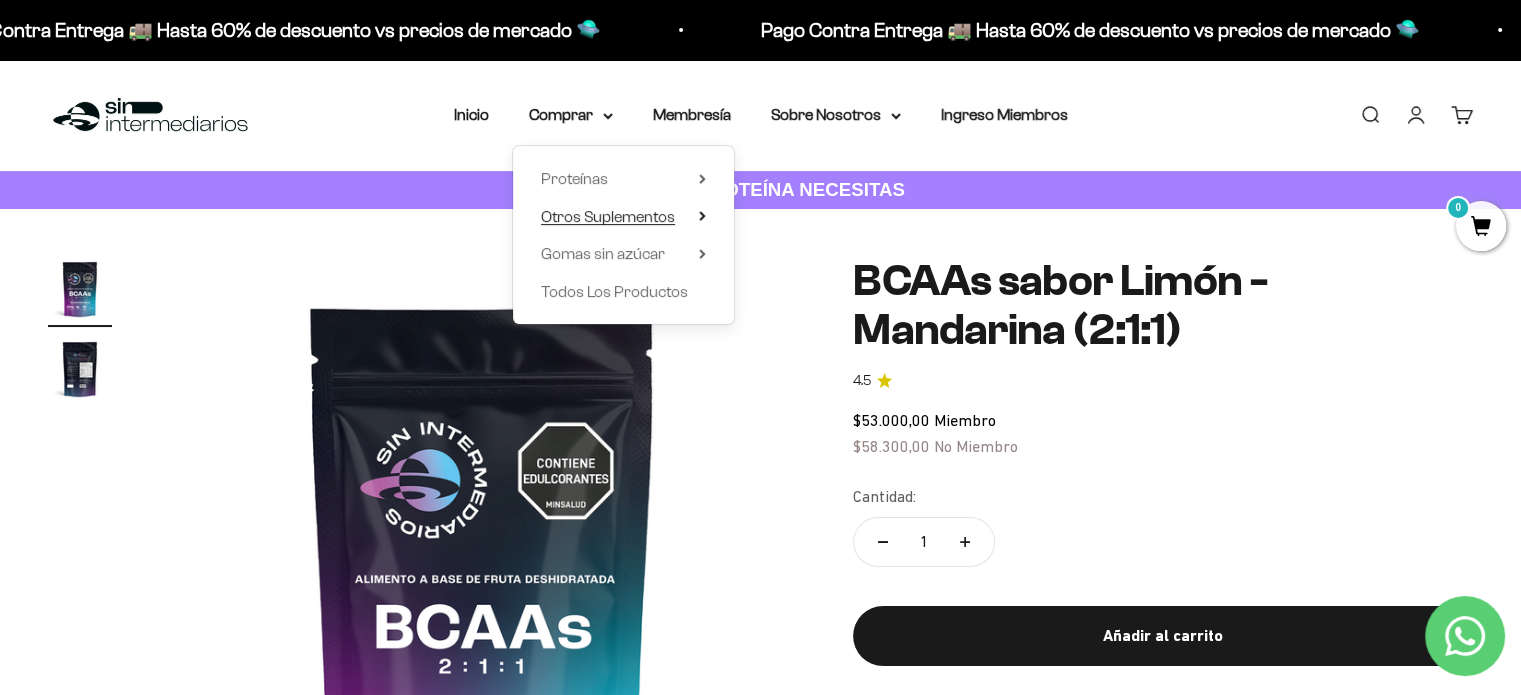 click on "Otros Suplementos" at bounding box center [623, 217] 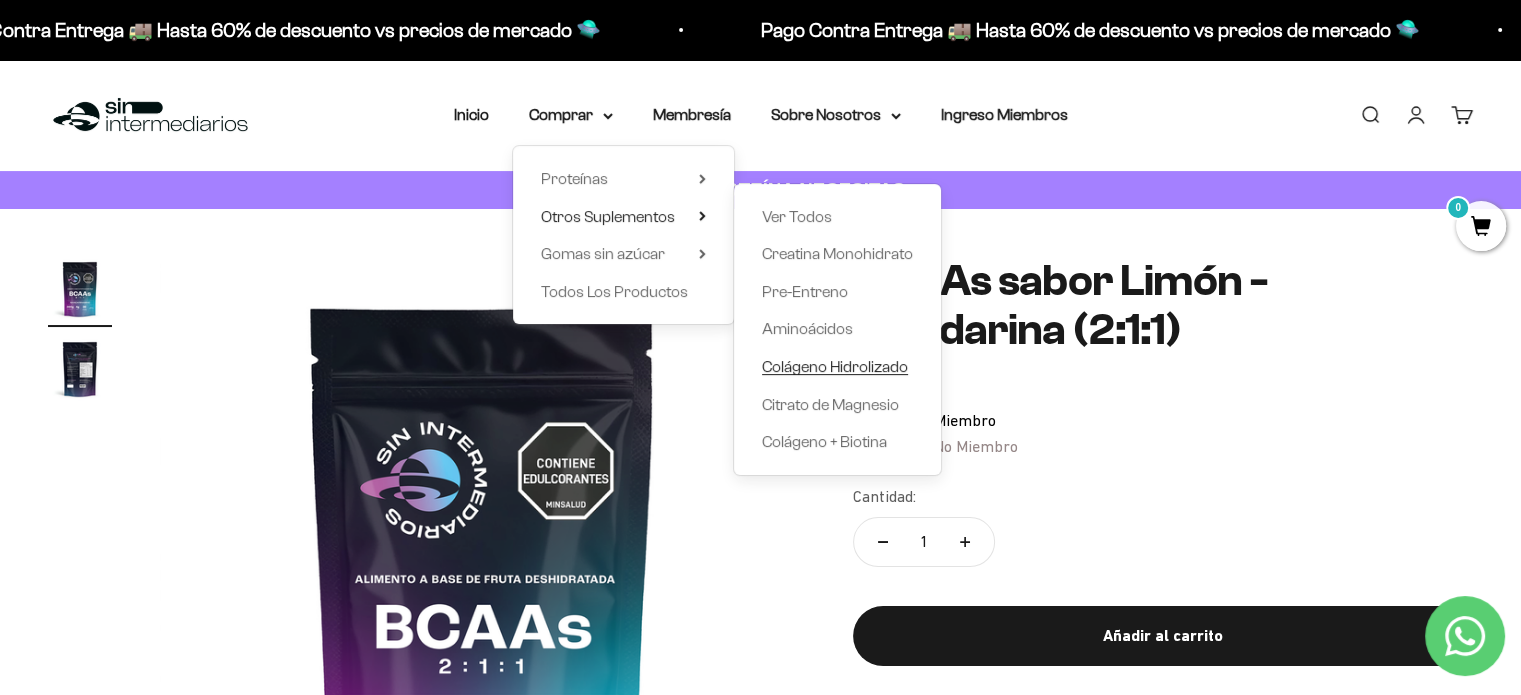 click on "Colágeno Hidrolizado" at bounding box center (835, 366) 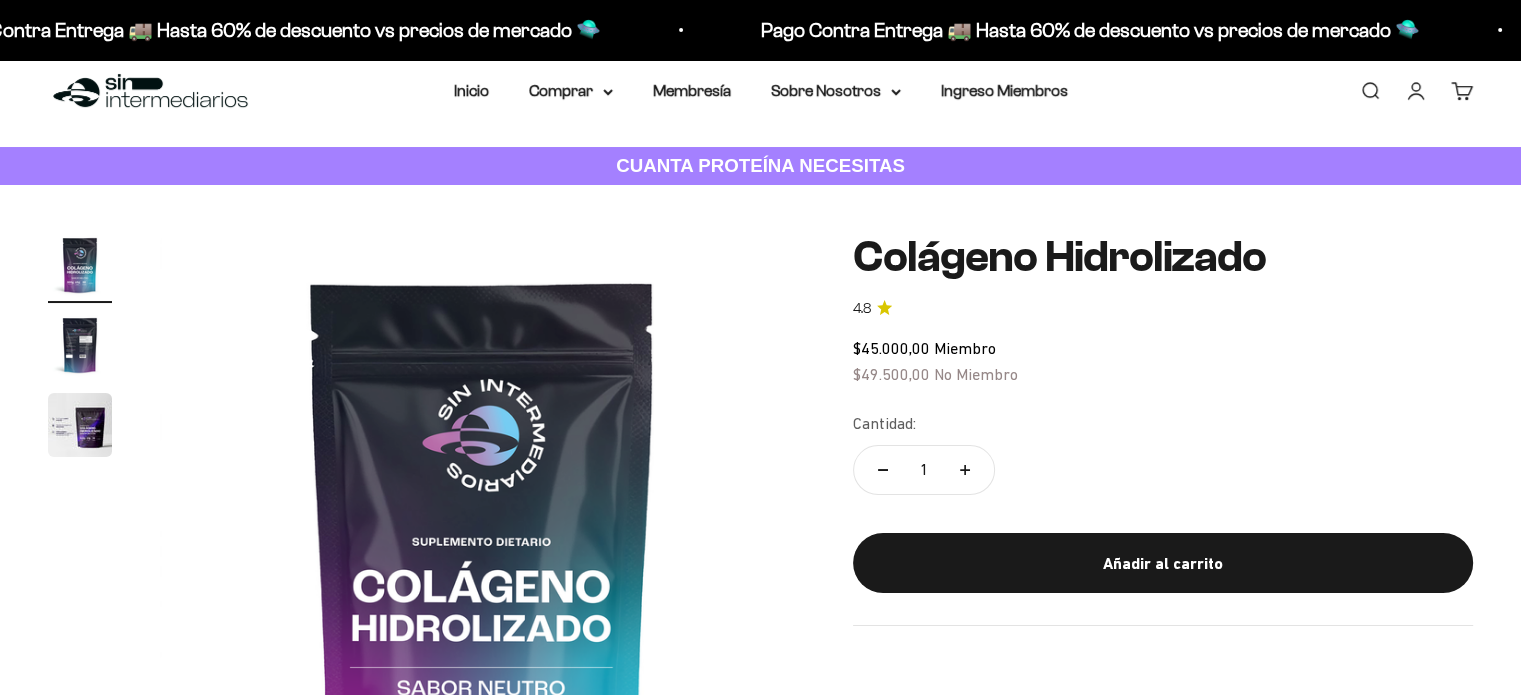 scroll, scrollTop: 0, scrollLeft: 0, axis: both 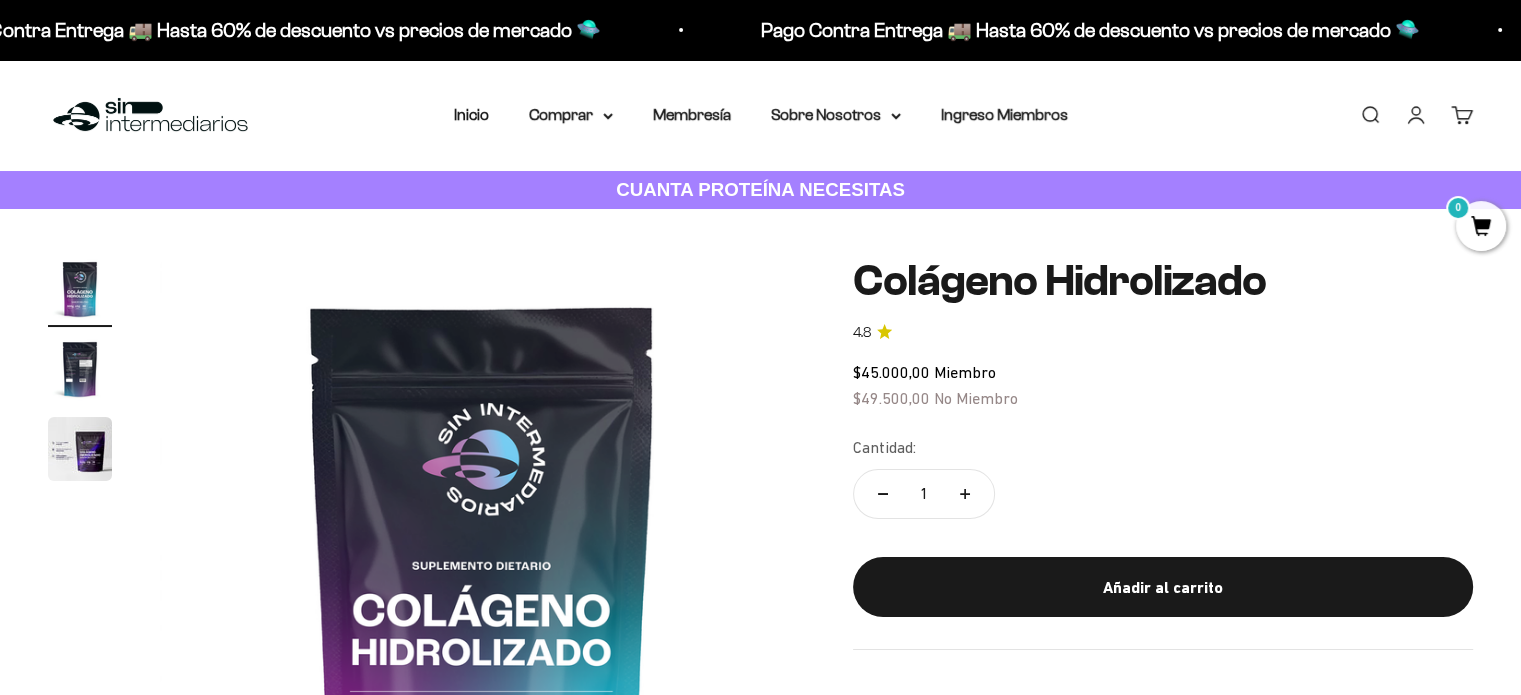 click at bounding box center (80, 369) 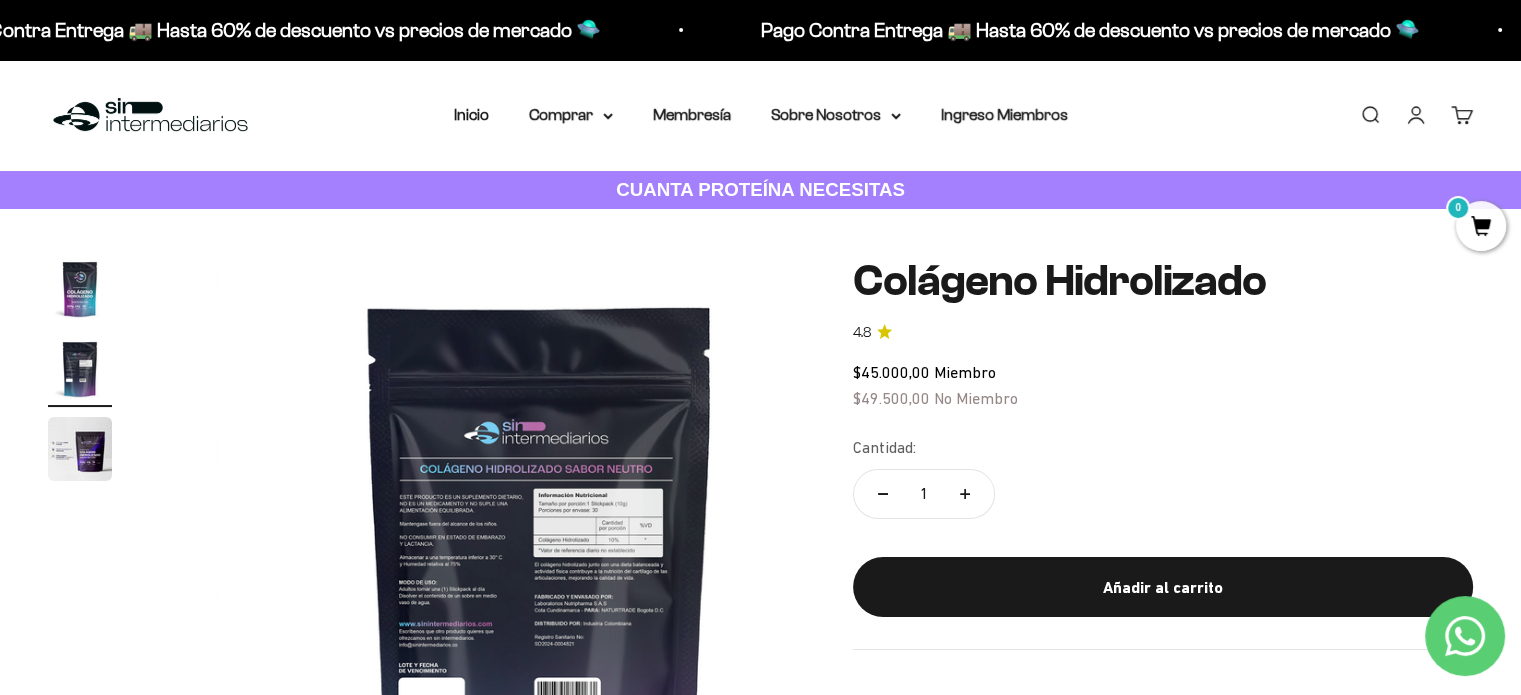scroll, scrollTop: 0, scrollLeft: 669, axis: horizontal 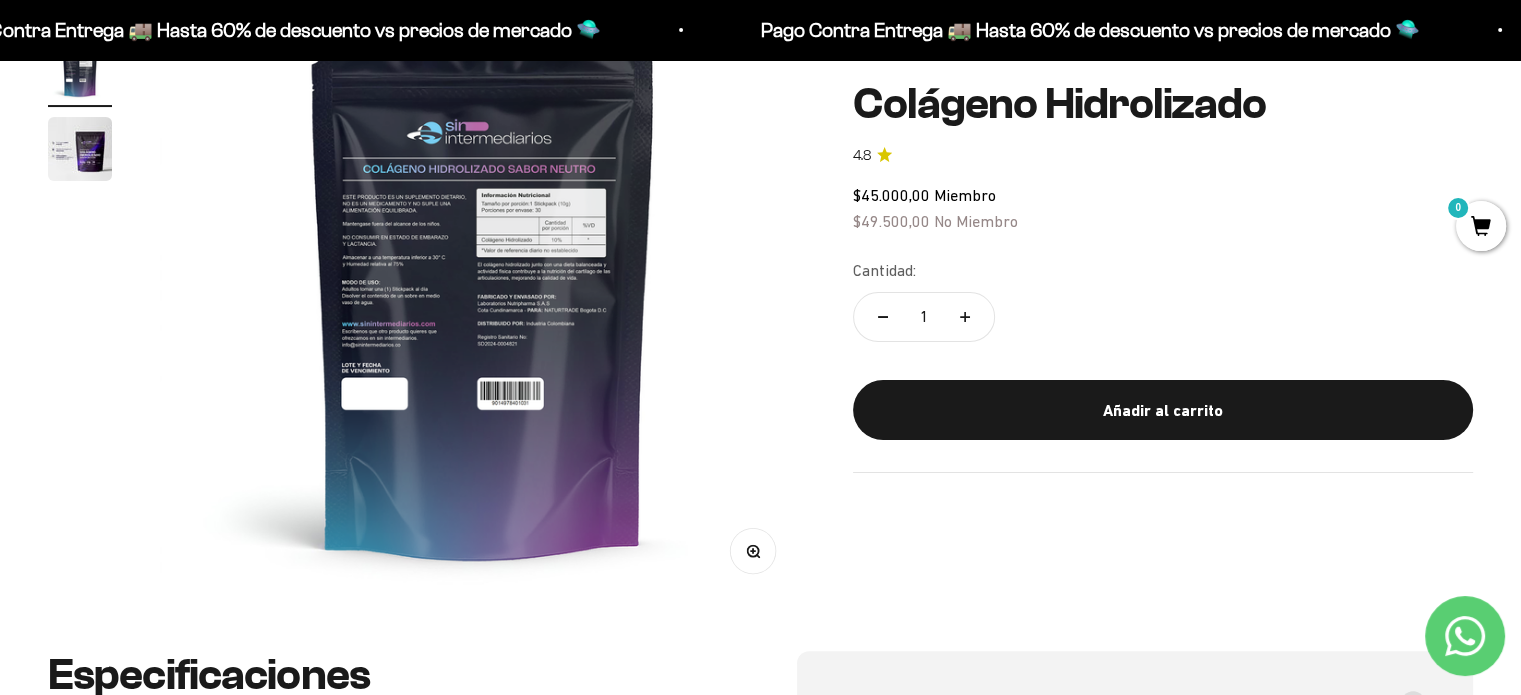click at bounding box center [80, 149] 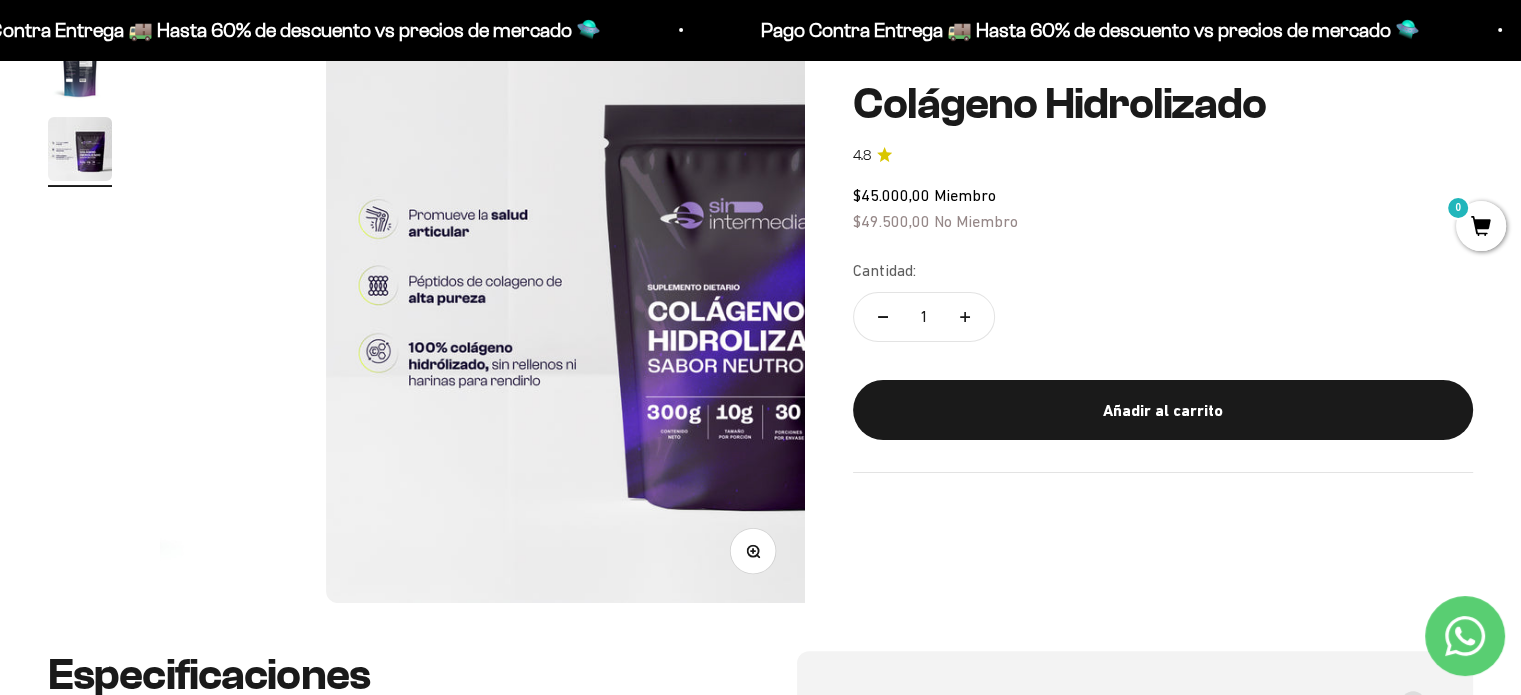 scroll, scrollTop: 0, scrollLeft: 1338, axis: horizontal 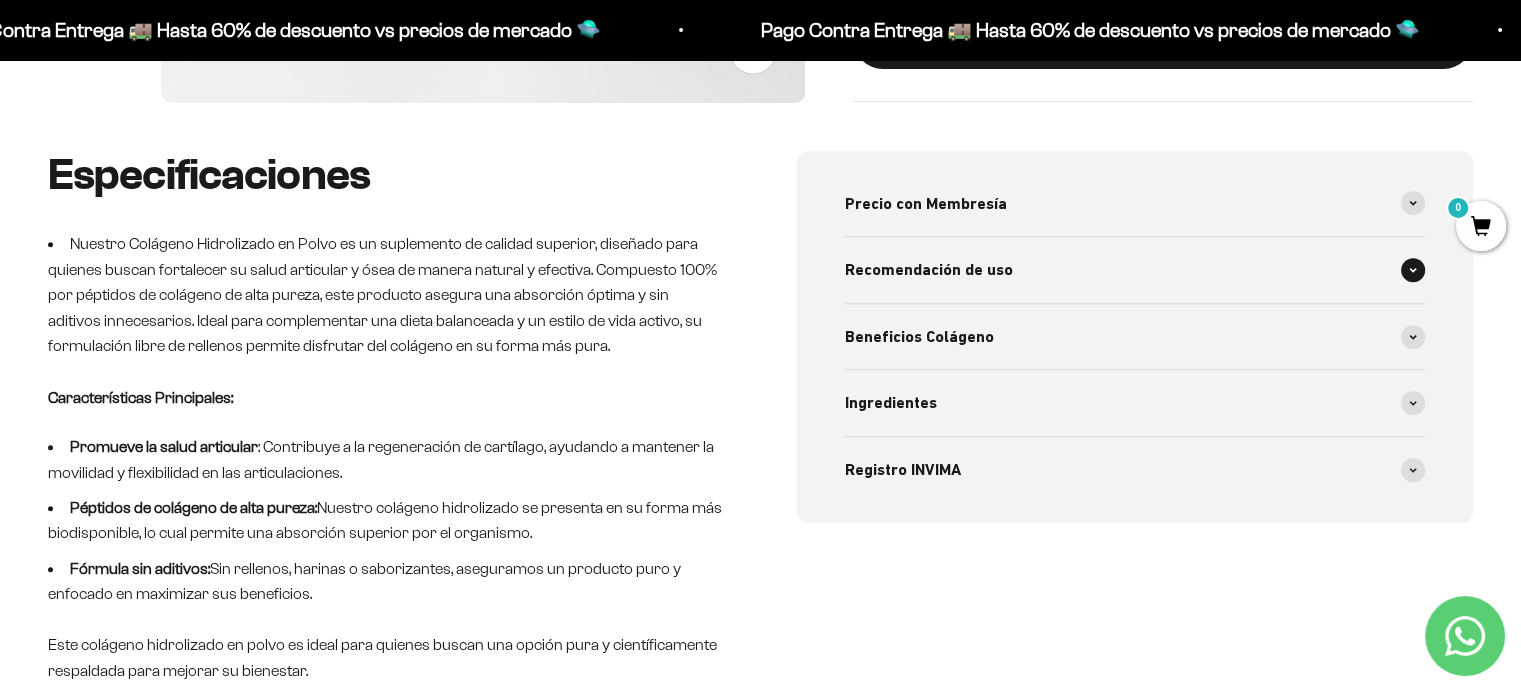 click at bounding box center (1413, 270) 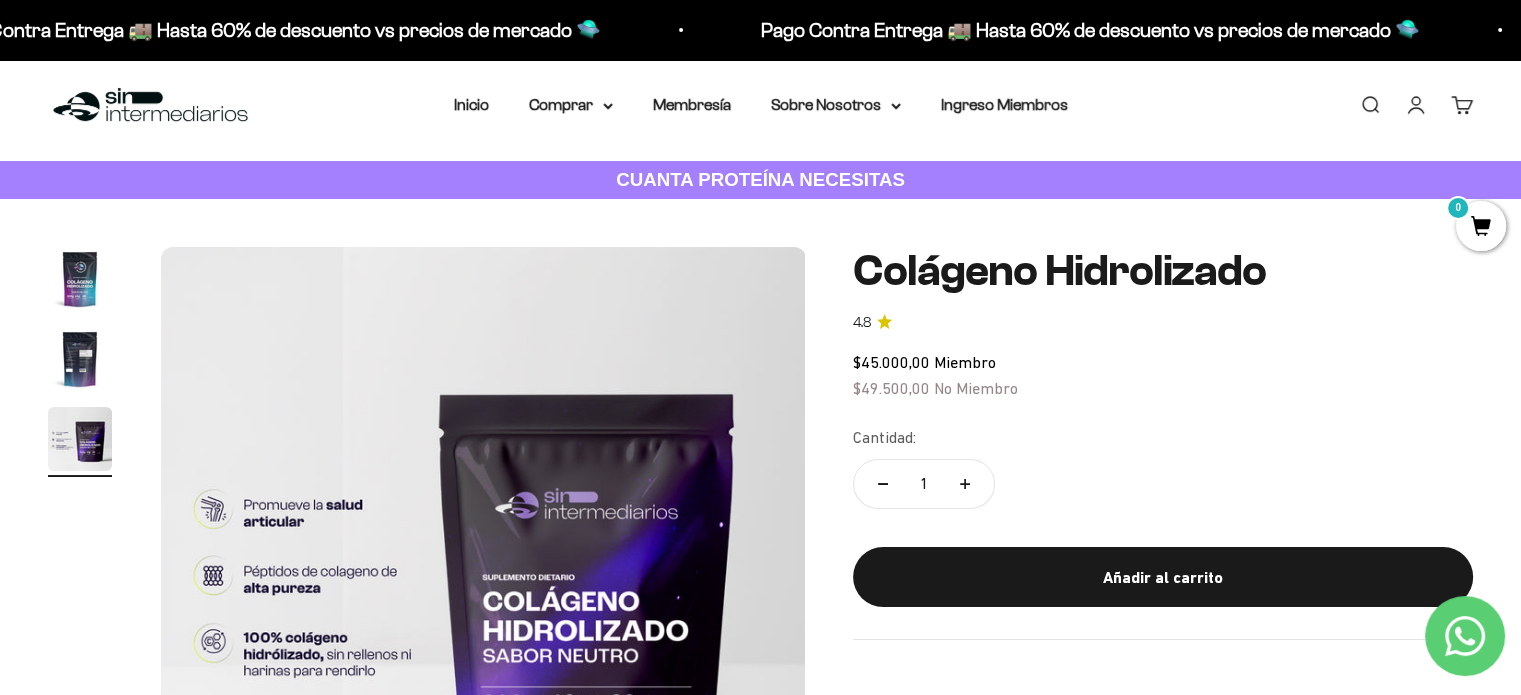 scroll, scrollTop: 0, scrollLeft: 0, axis: both 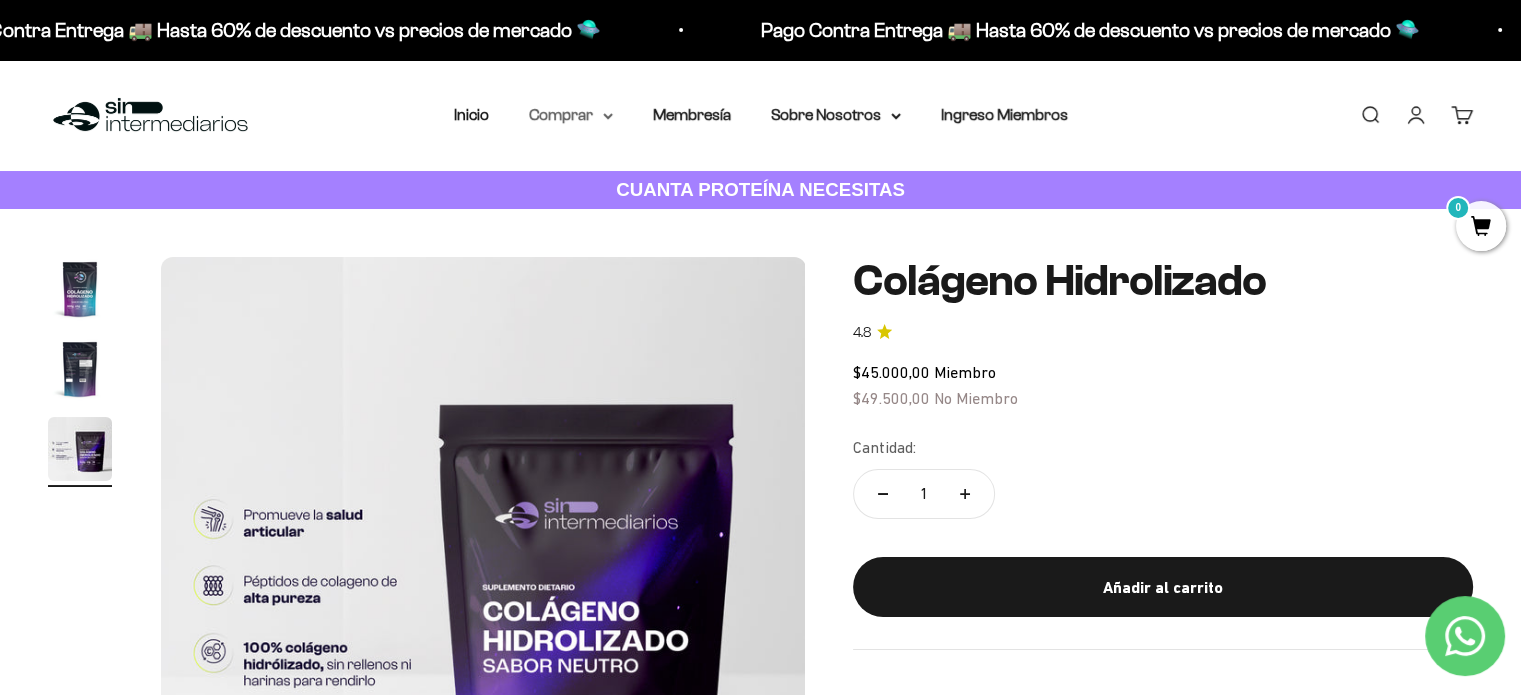 click on "Comprar" at bounding box center [571, 115] 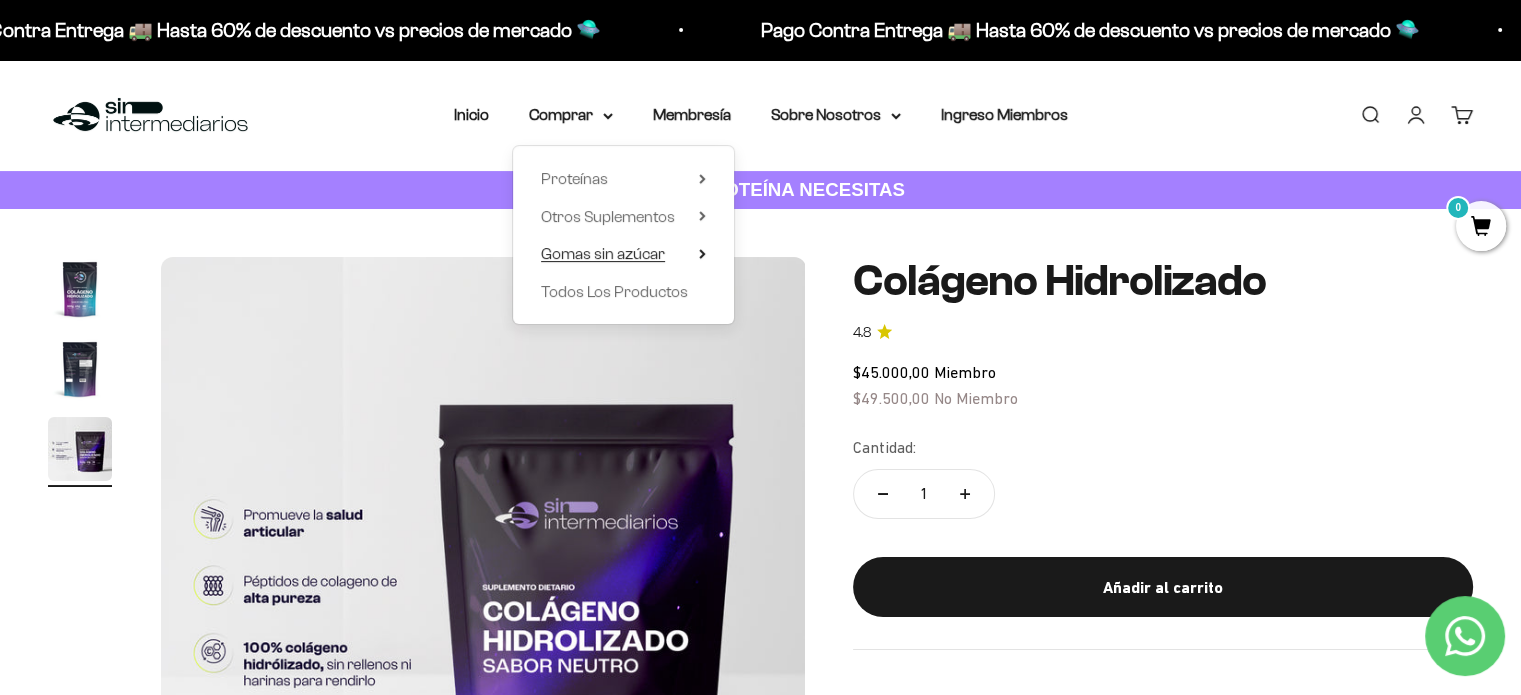 click on "Gomas sin azúcar" at bounding box center [623, 254] 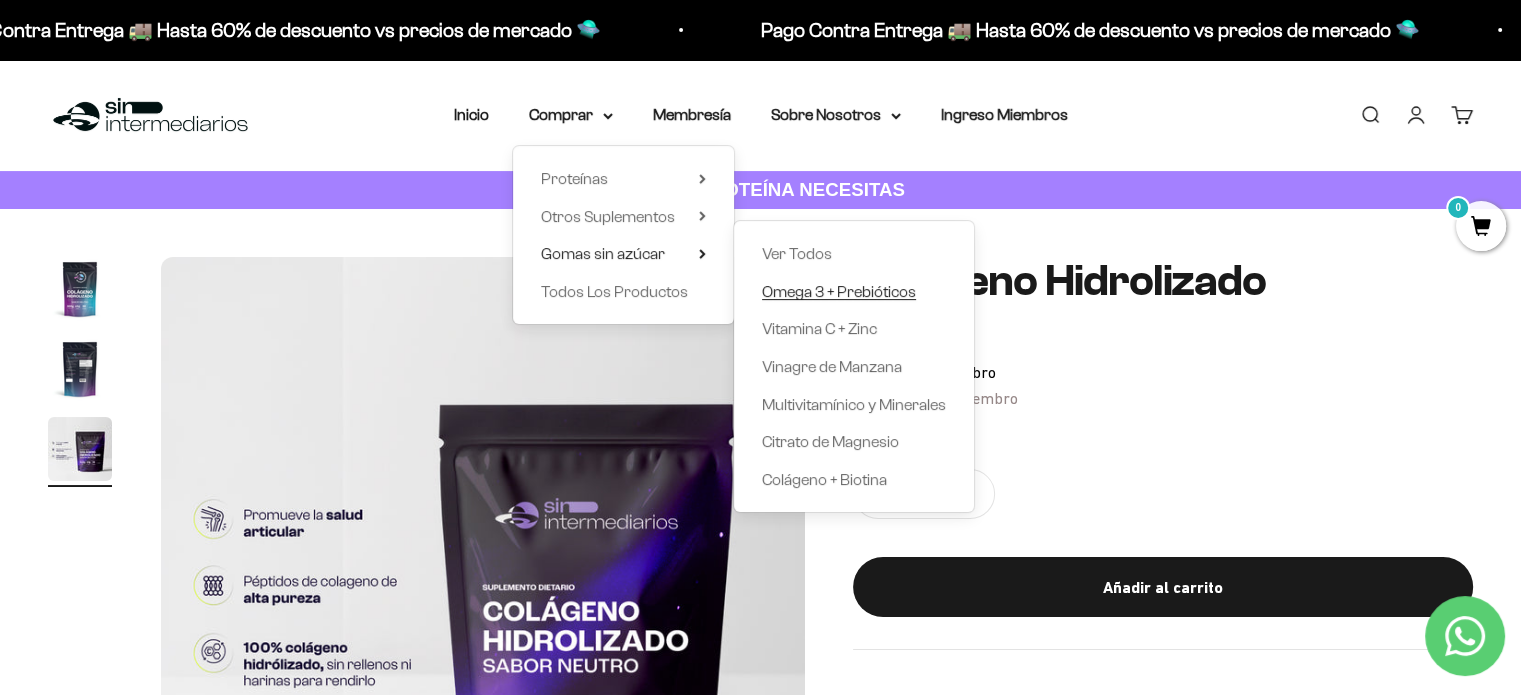 click on "Omega 3 + Prebióticos" at bounding box center (839, 291) 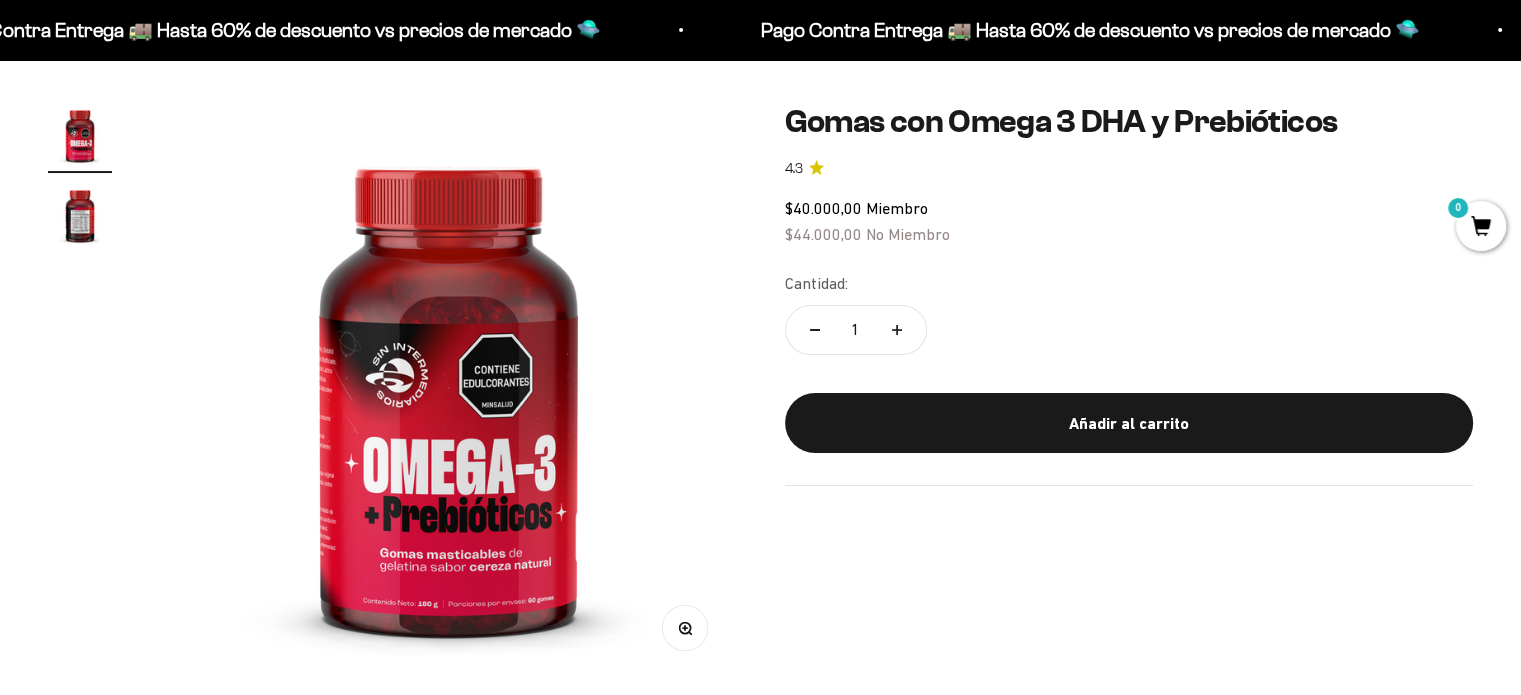 scroll, scrollTop: 600, scrollLeft: 0, axis: vertical 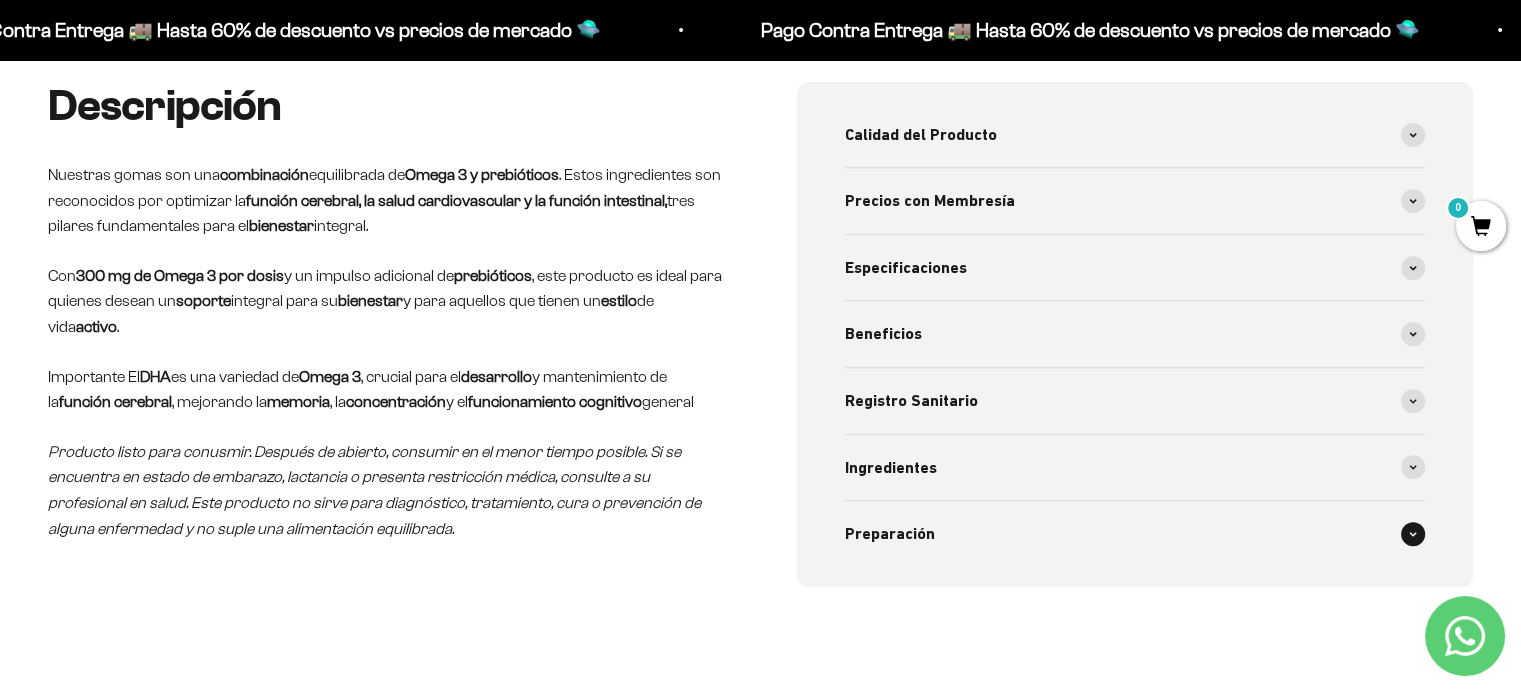 click 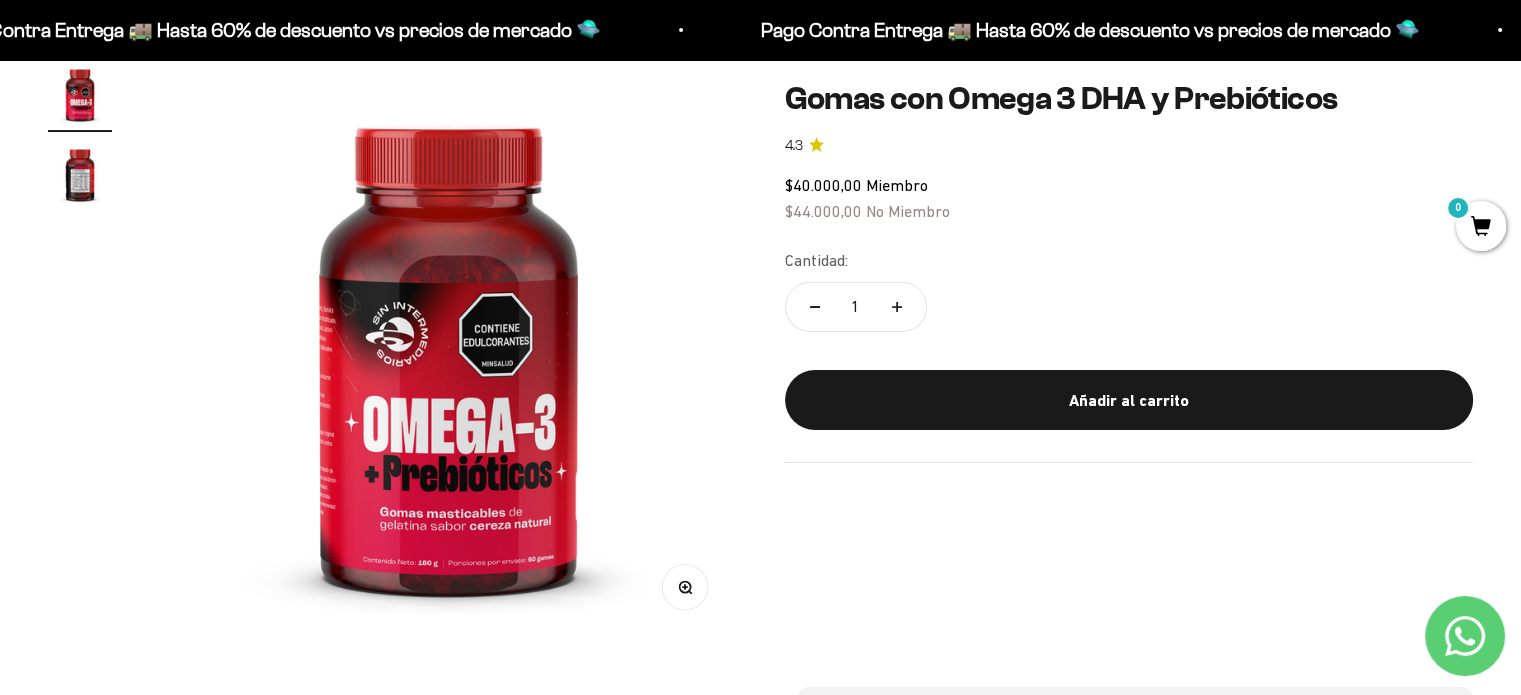 scroll, scrollTop: 100, scrollLeft: 0, axis: vertical 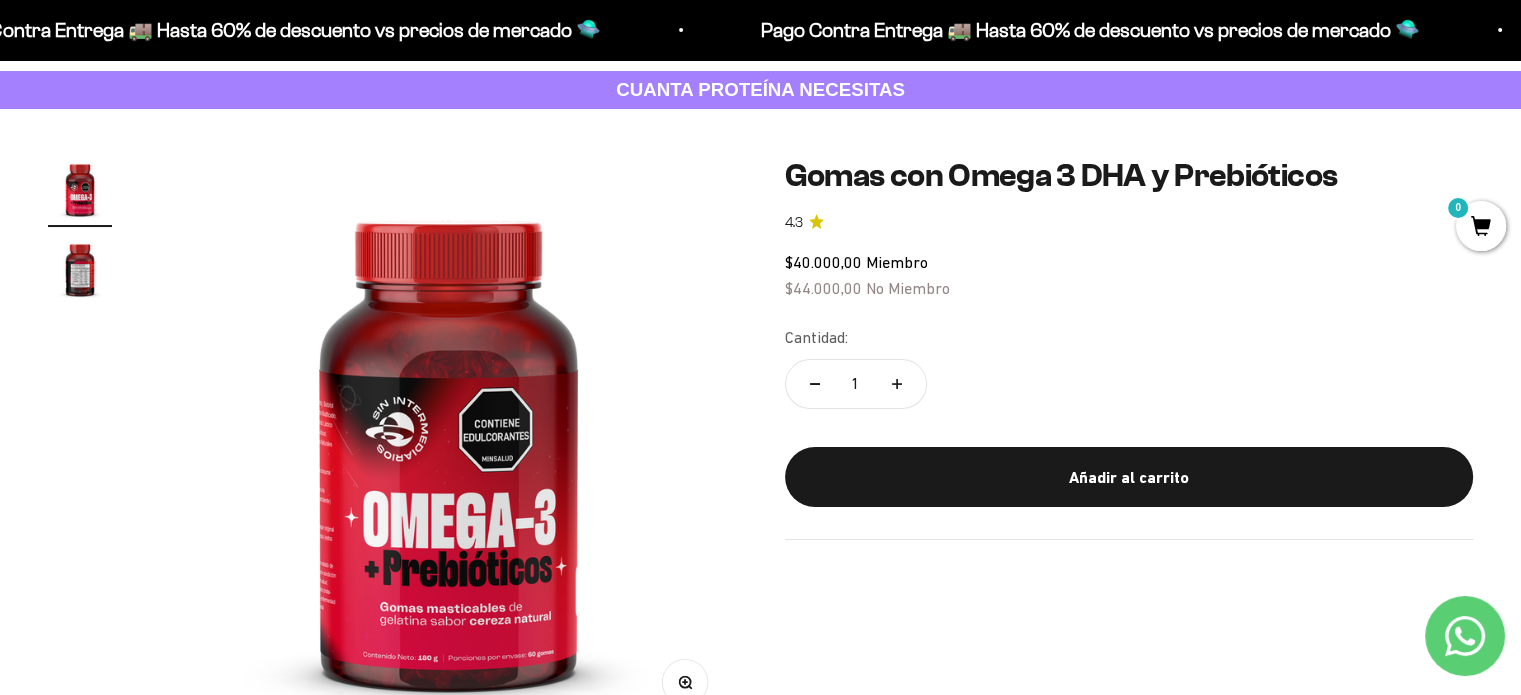 click at bounding box center [80, 269] 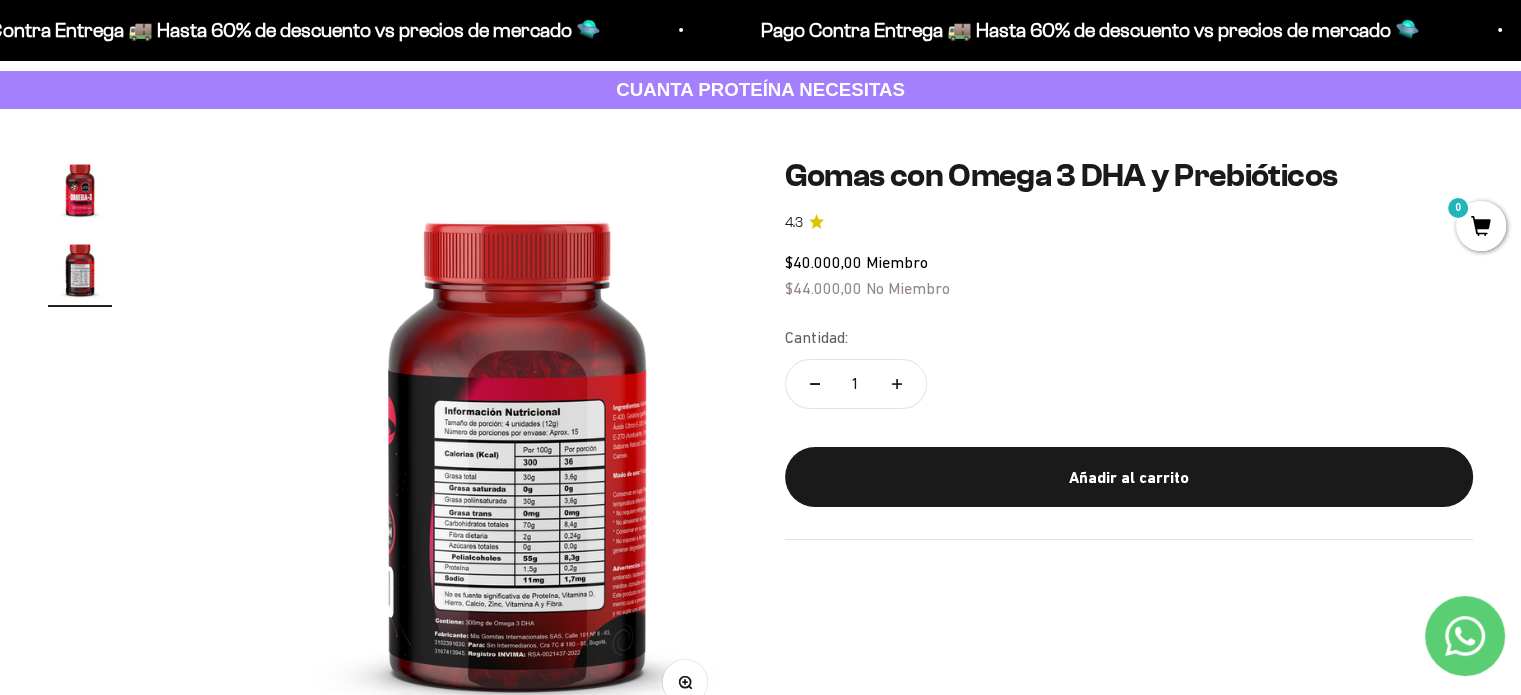scroll, scrollTop: 0, scrollLeft: 600, axis: horizontal 